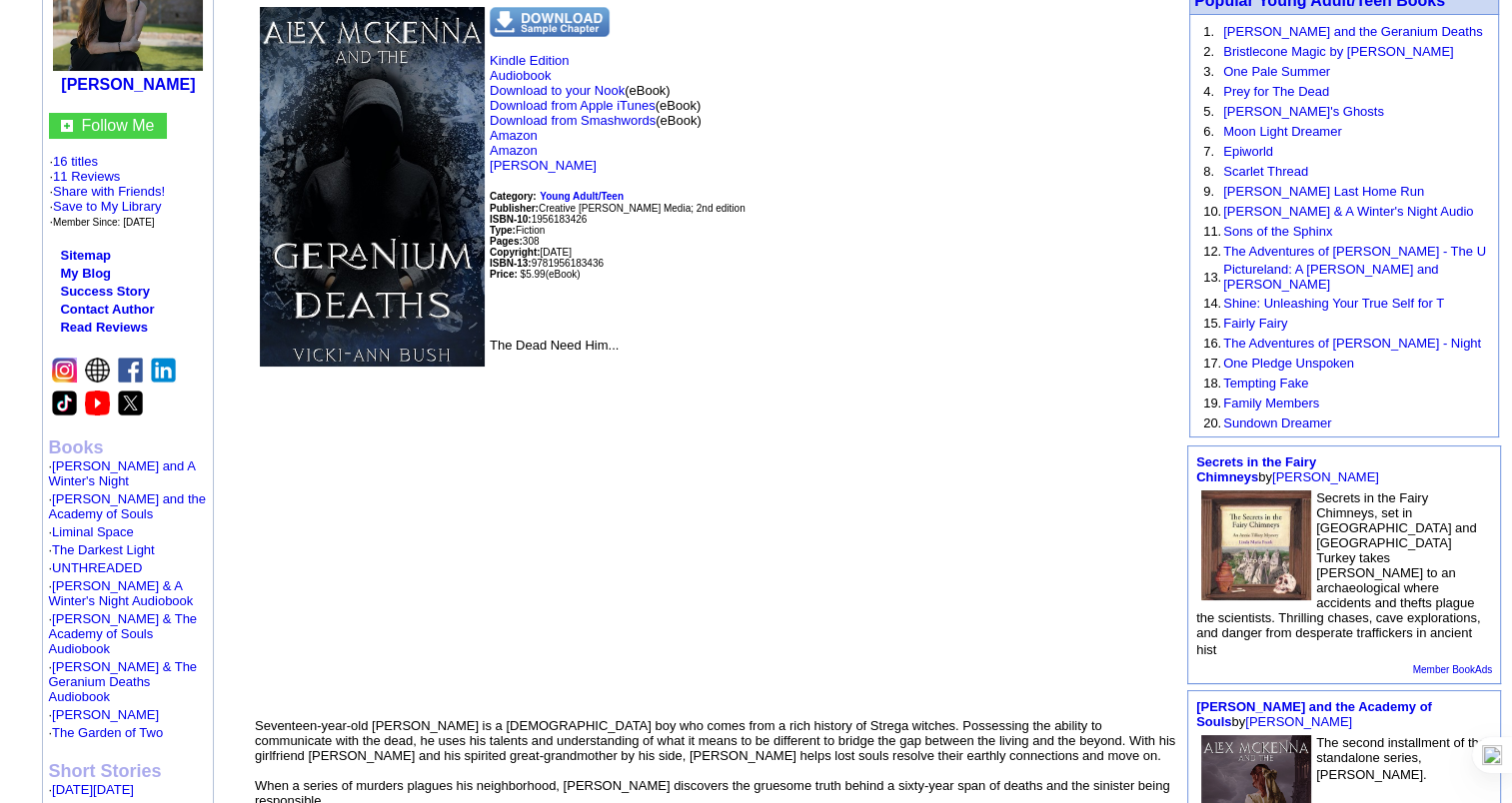 scroll, scrollTop: 300, scrollLeft: 0, axis: vertical 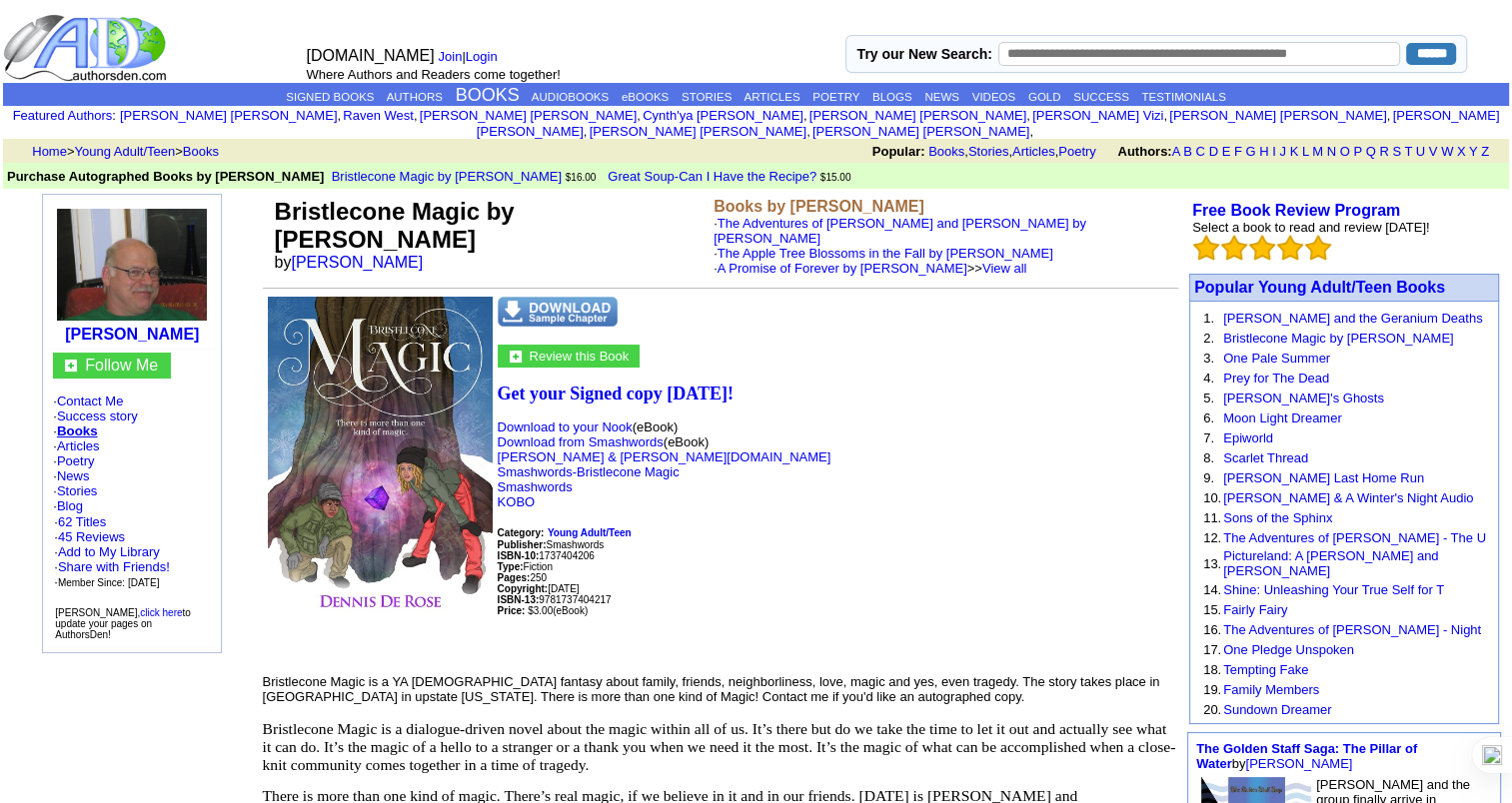 click at bounding box center (558, 312) 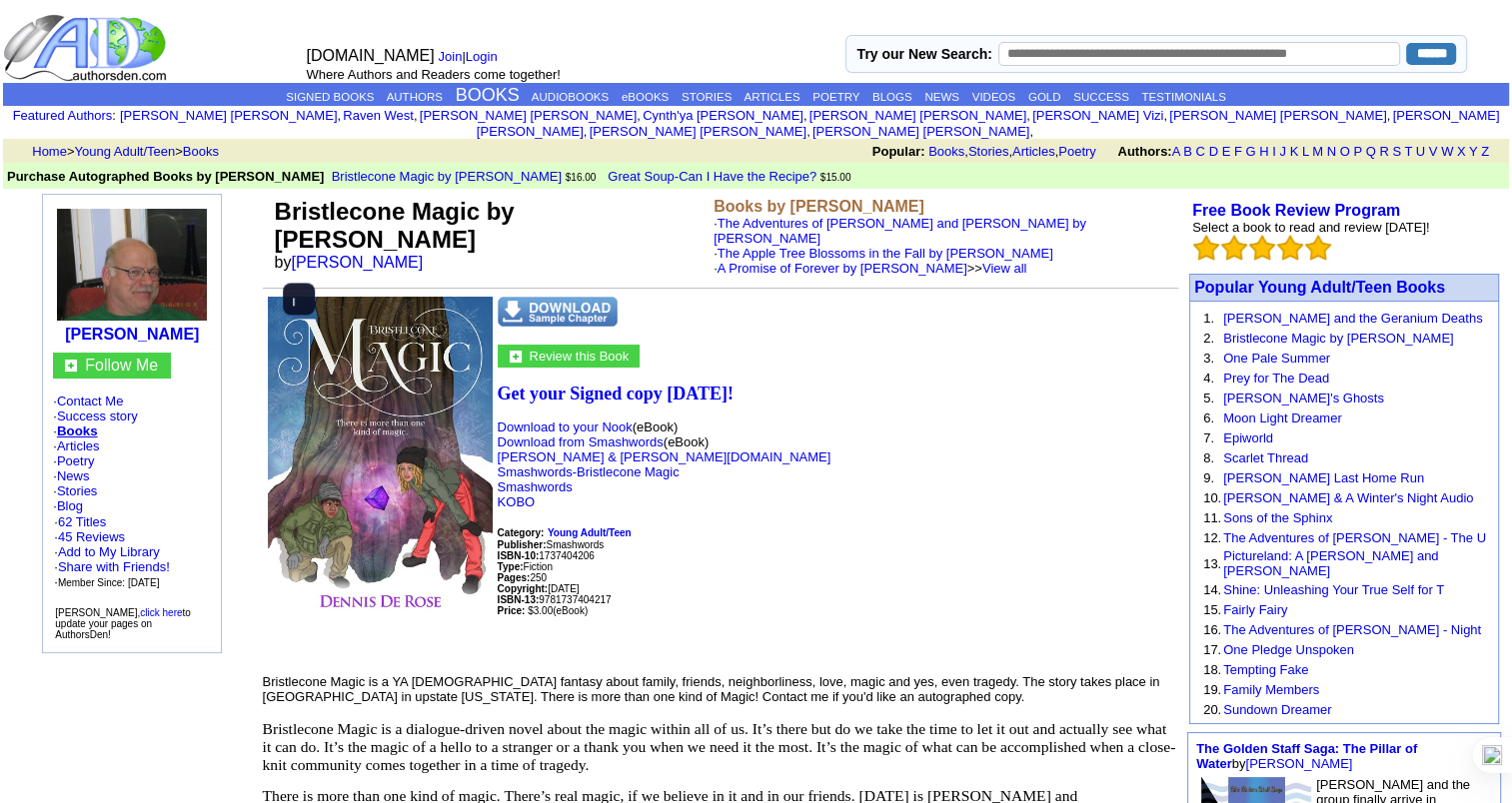 click at bounding box center (380, 462) 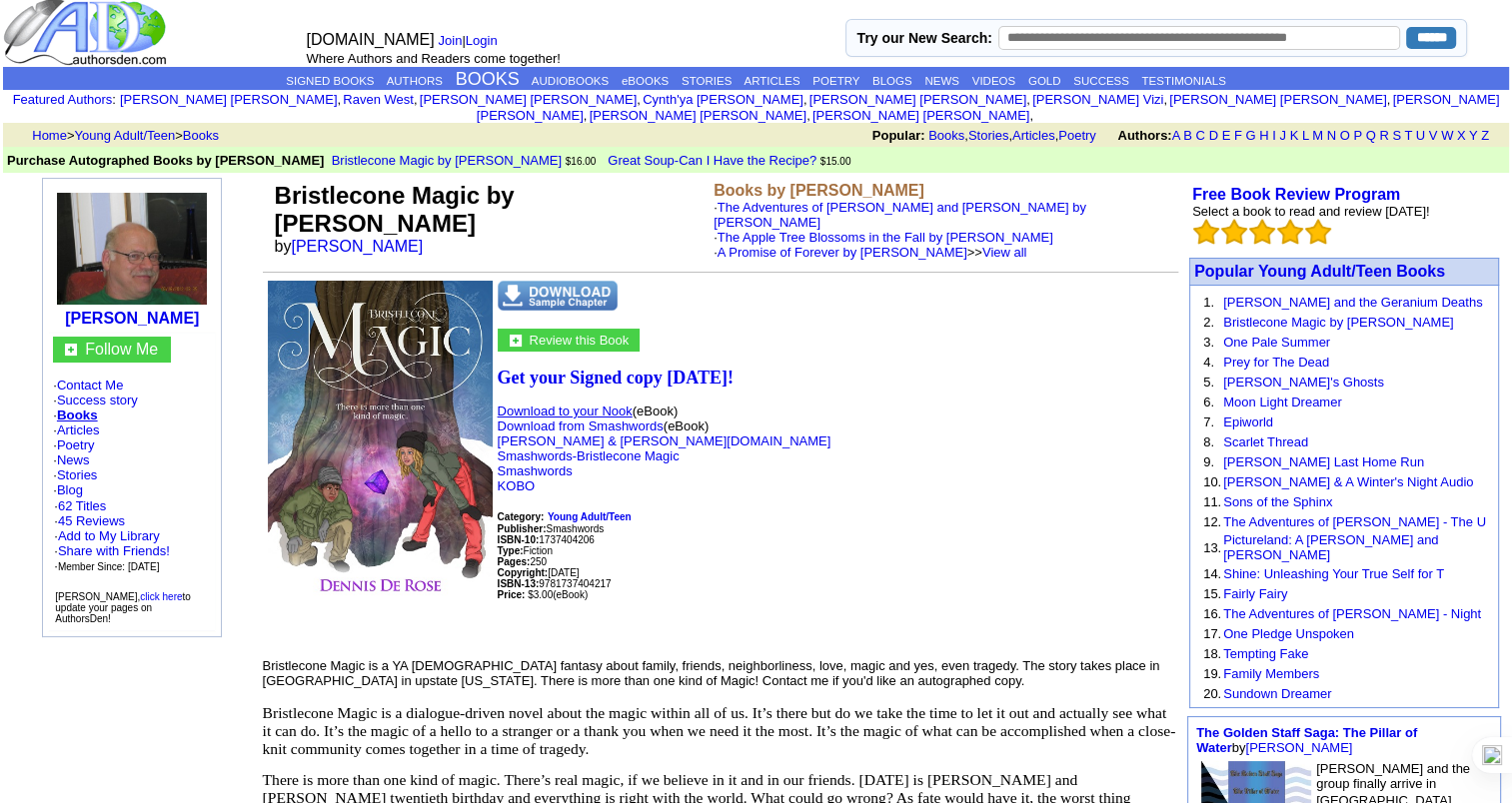scroll, scrollTop: 0, scrollLeft: 0, axis: both 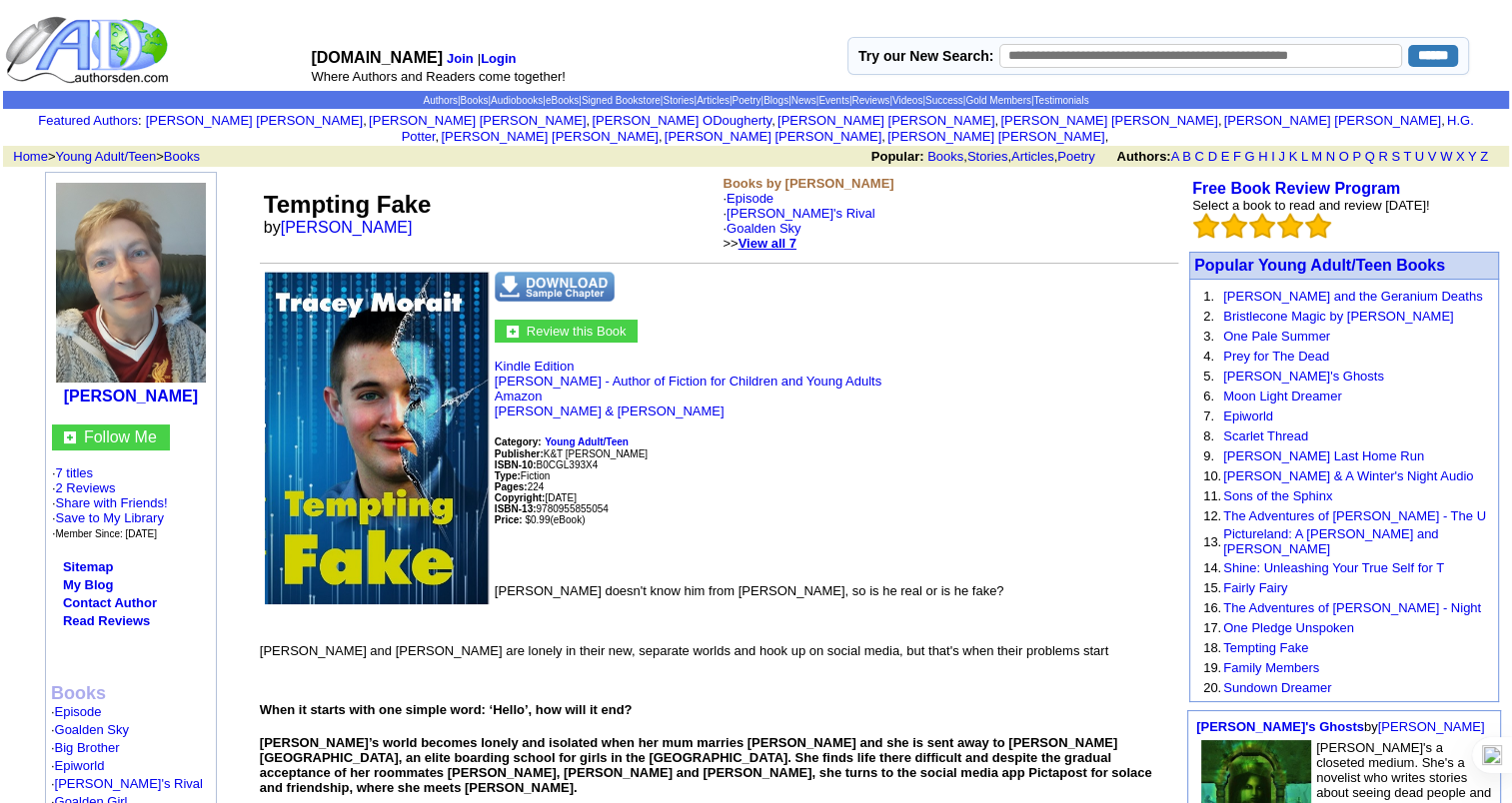 click on "View all 7" 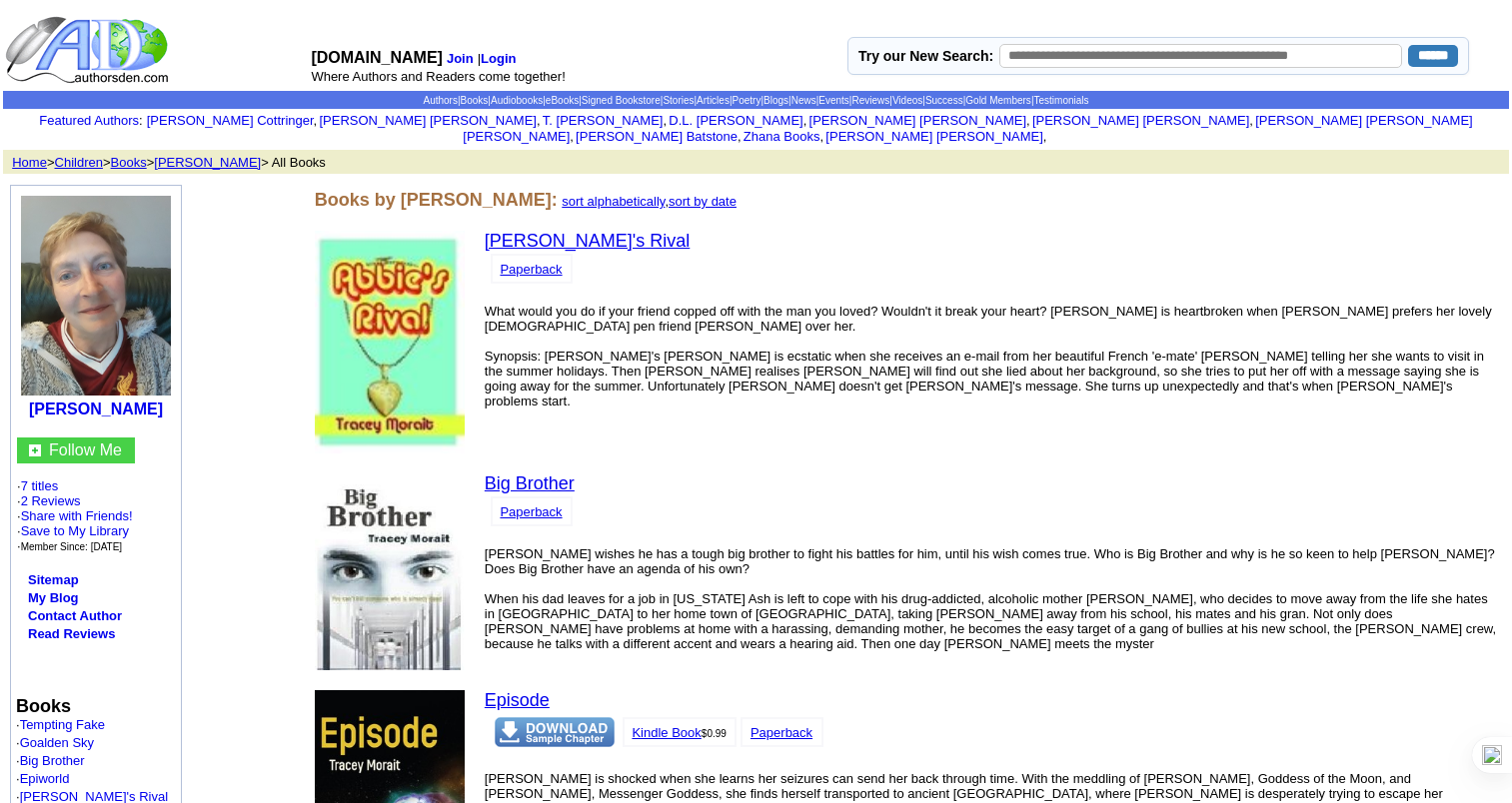 scroll, scrollTop: 0, scrollLeft: 0, axis: both 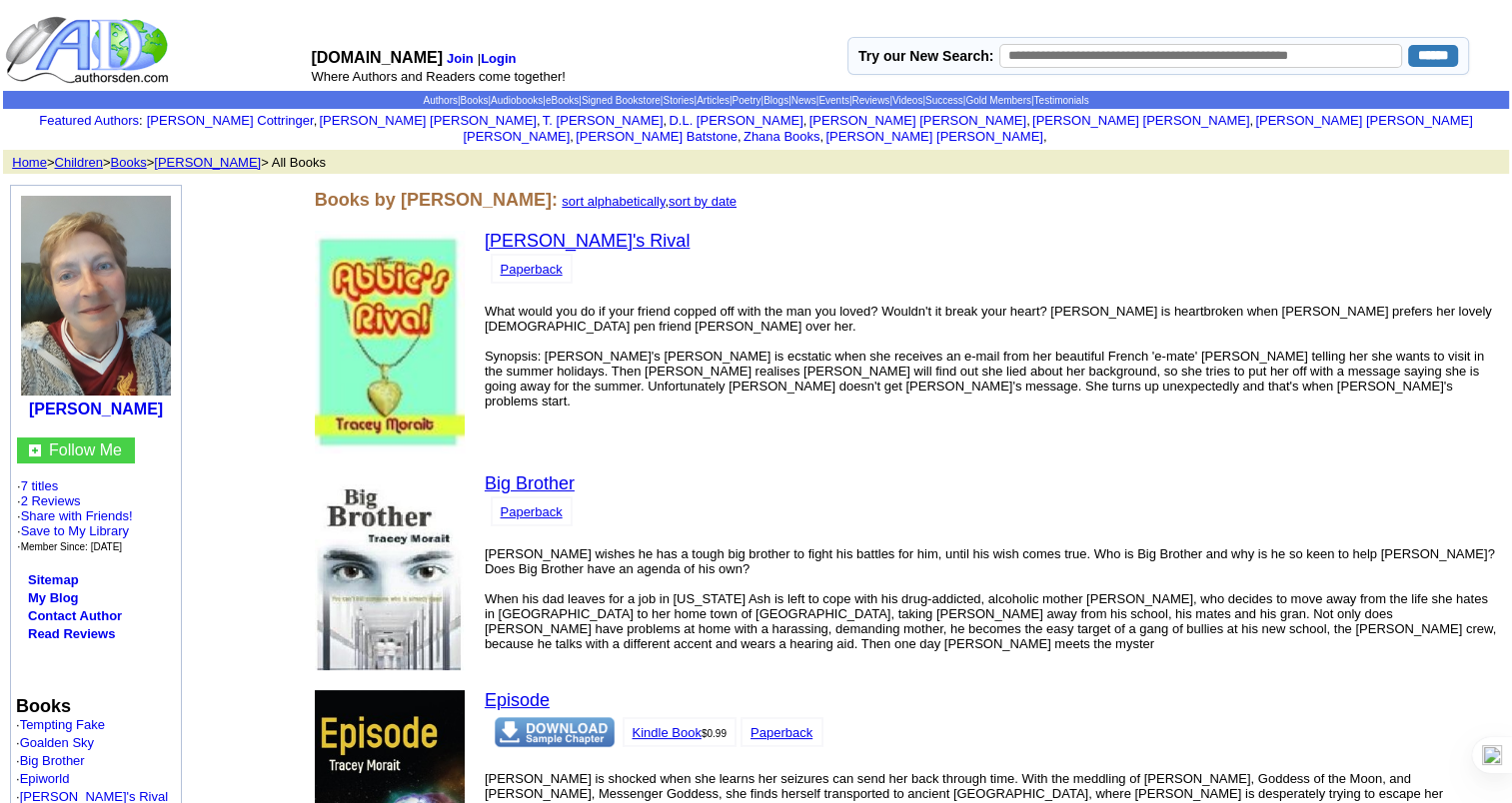 click at bounding box center (390, 342) 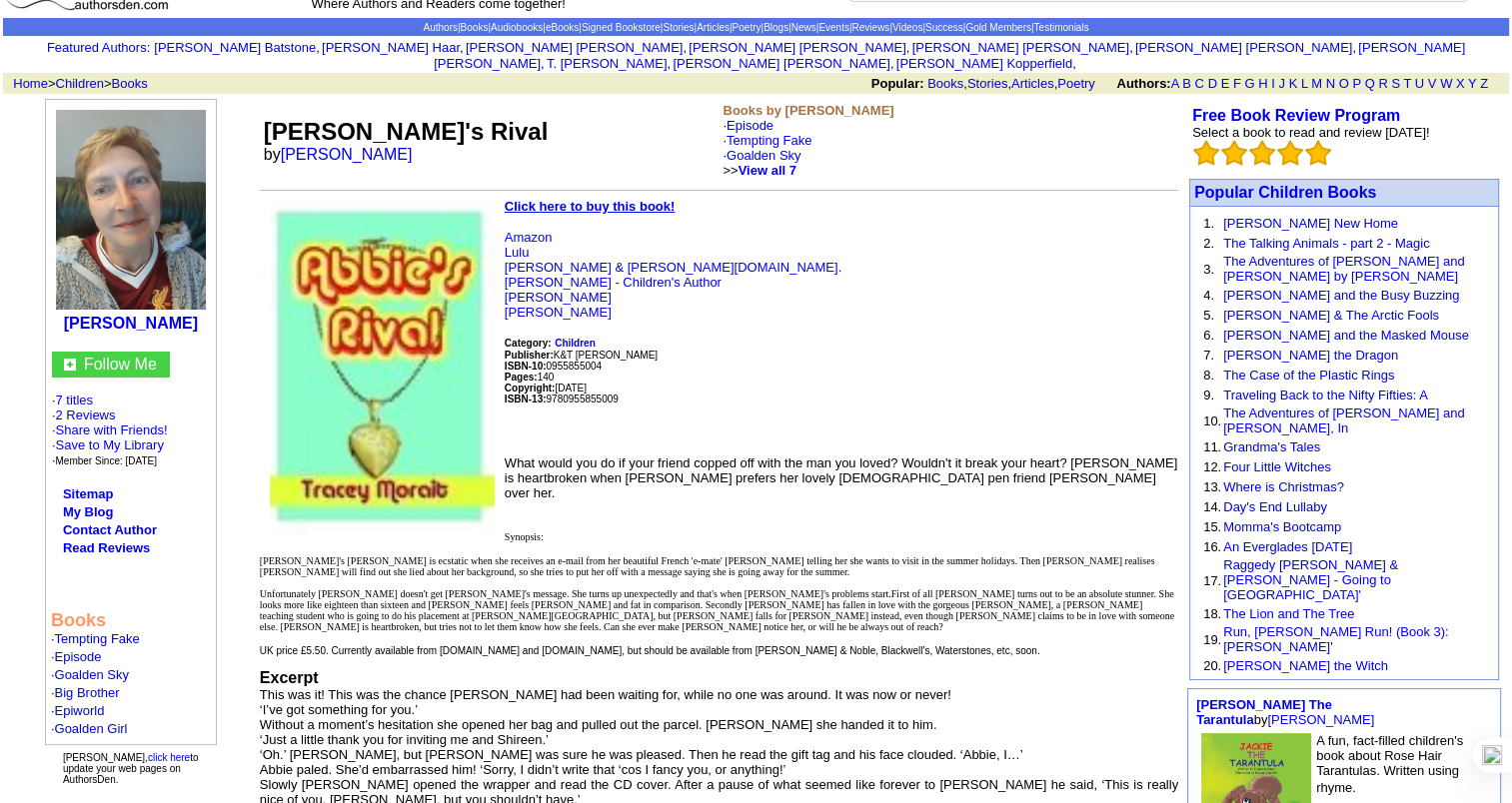 scroll, scrollTop: 0, scrollLeft: 0, axis: both 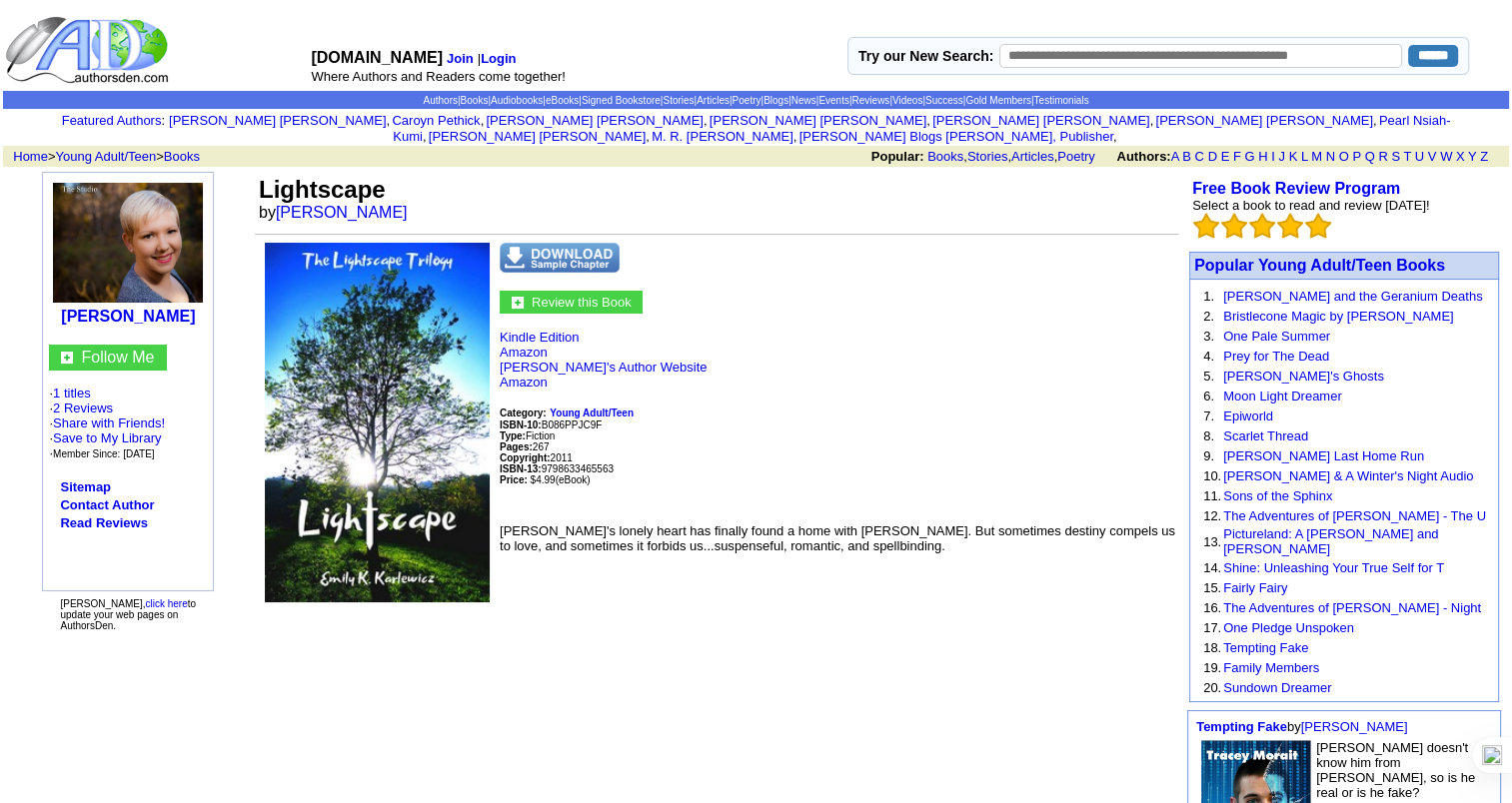 click at bounding box center (560, 258) 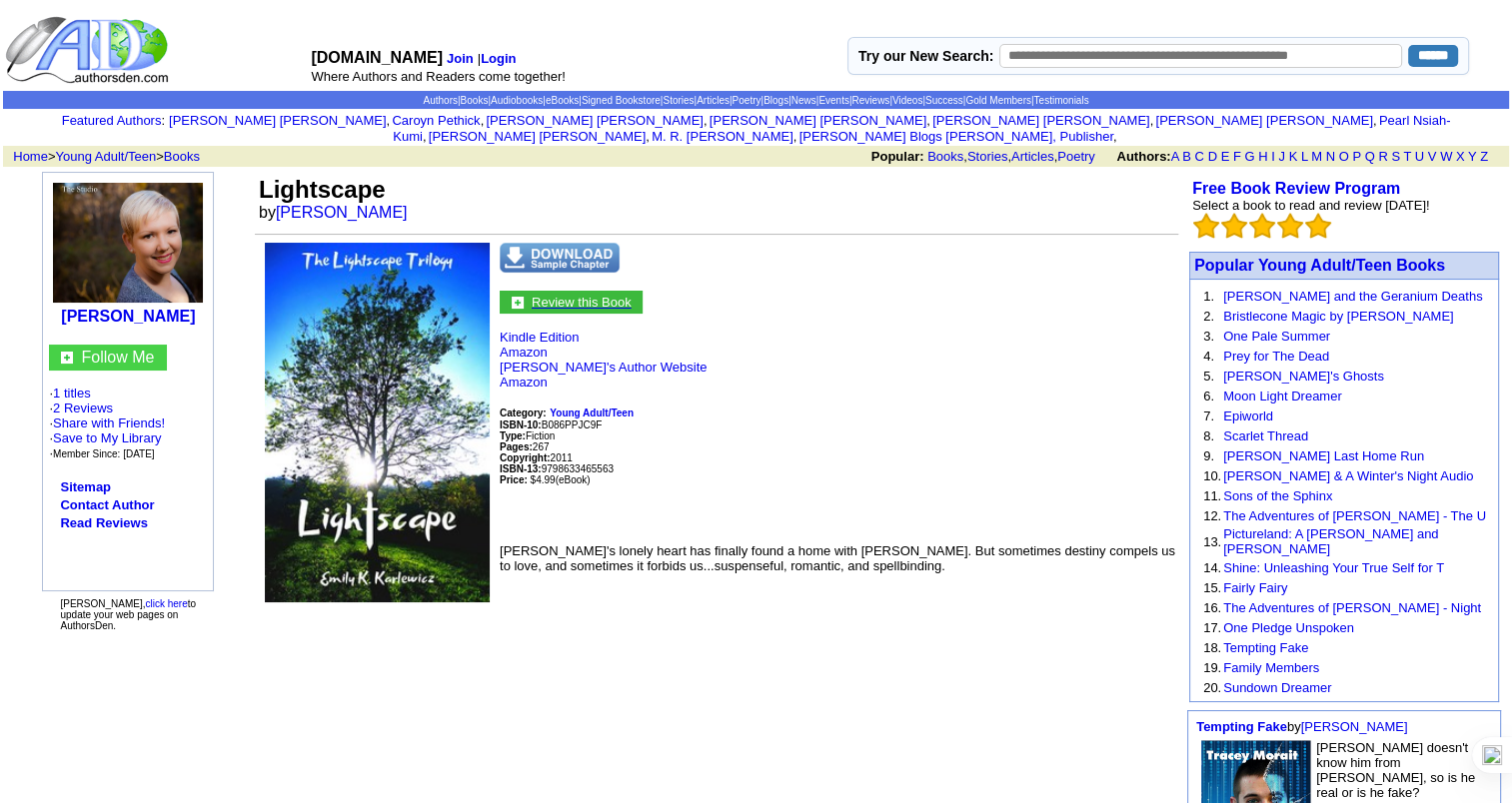 click on "Review this Book" at bounding box center (582, 302) 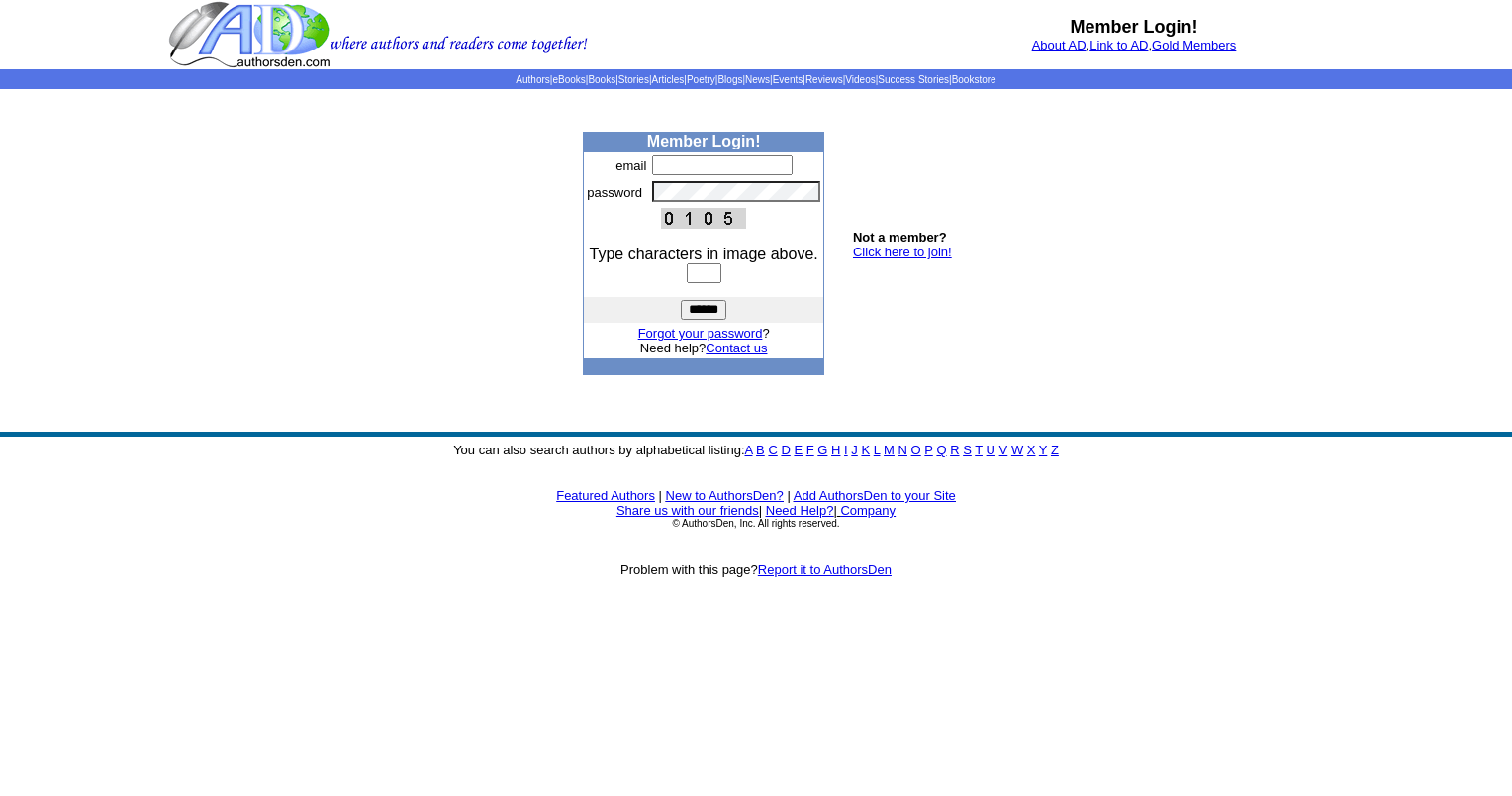 scroll, scrollTop: 0, scrollLeft: 0, axis: both 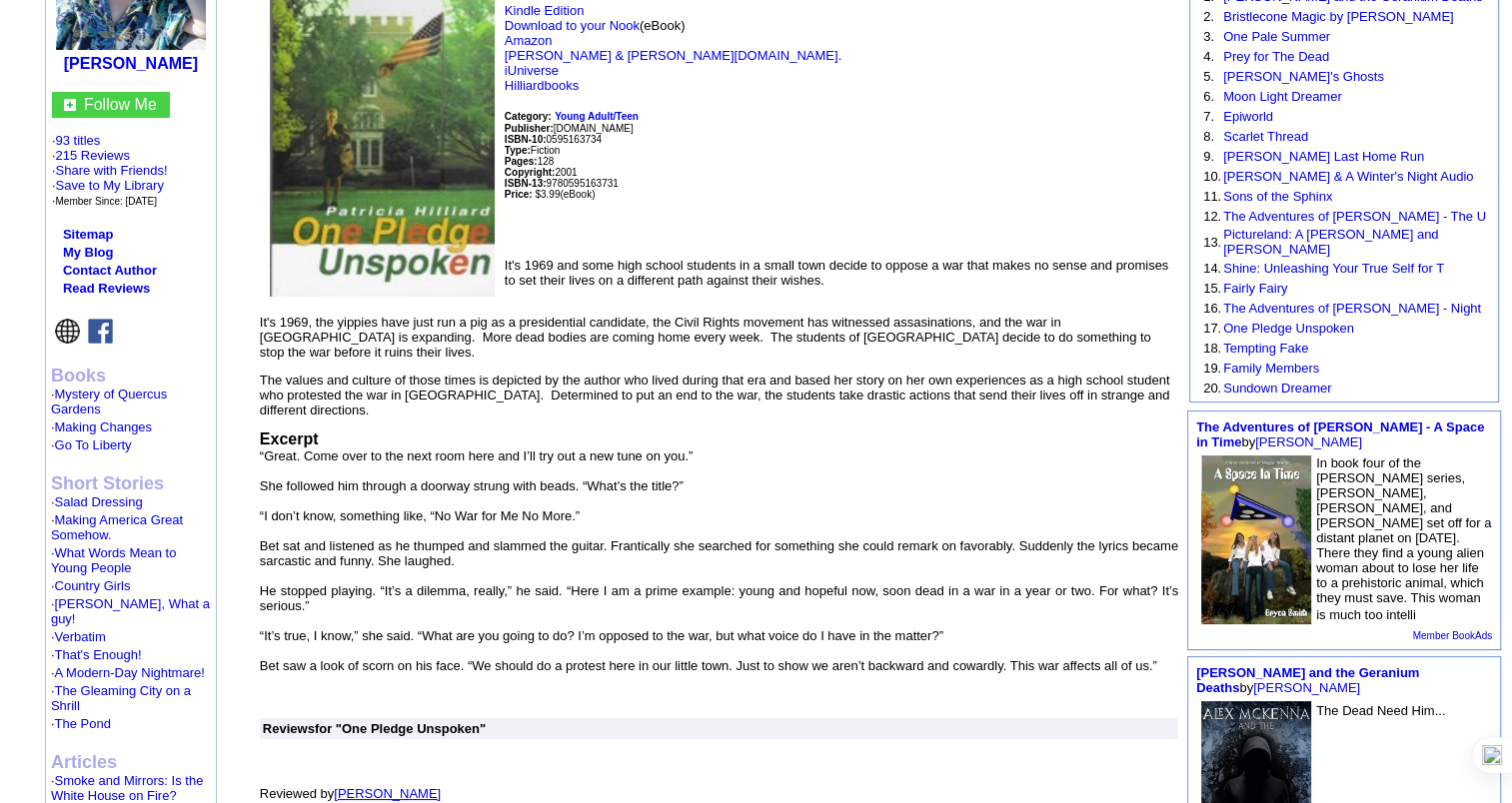 click at bounding box center (1256, 539) 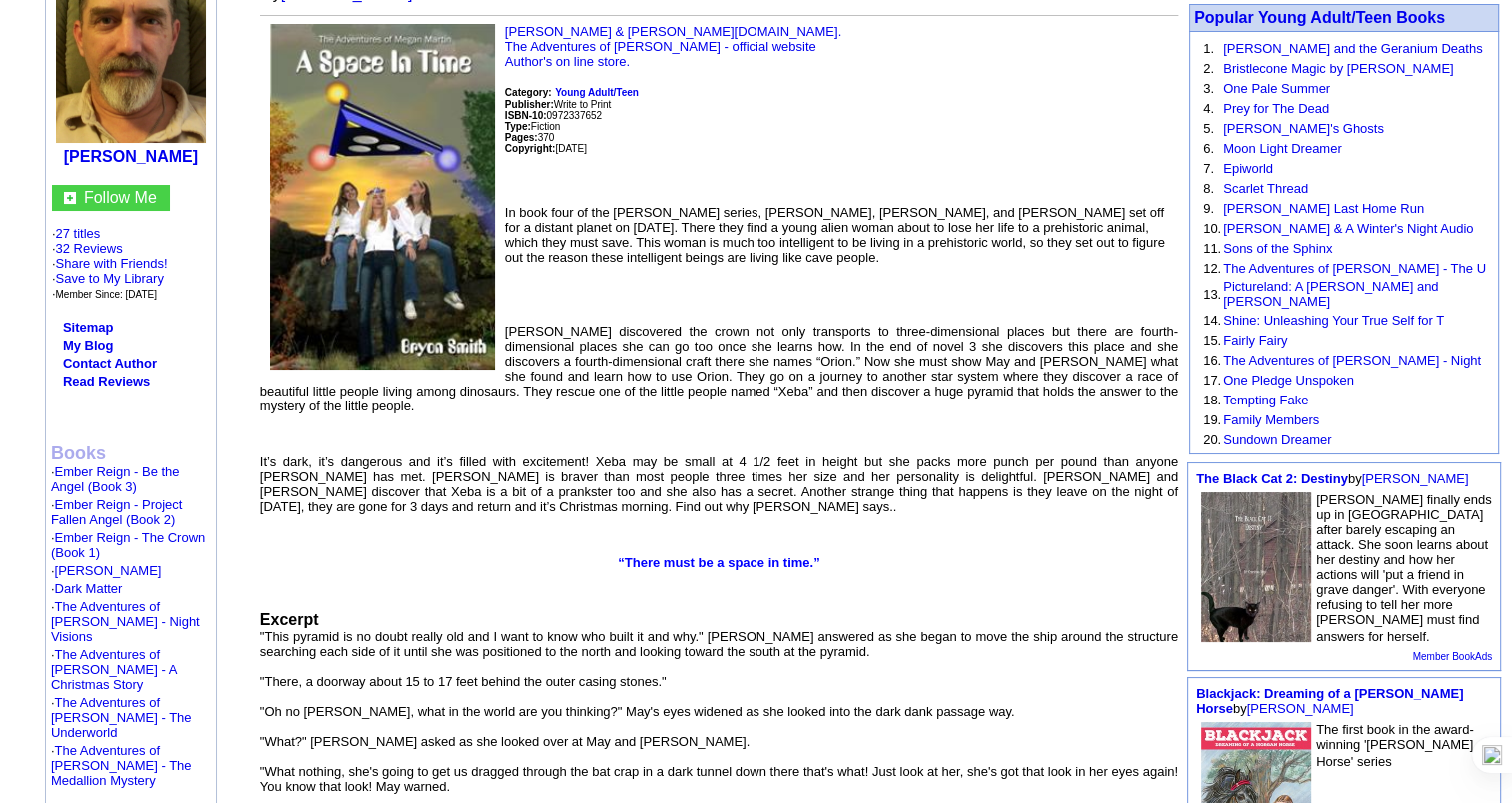 scroll, scrollTop: 200, scrollLeft: 0, axis: vertical 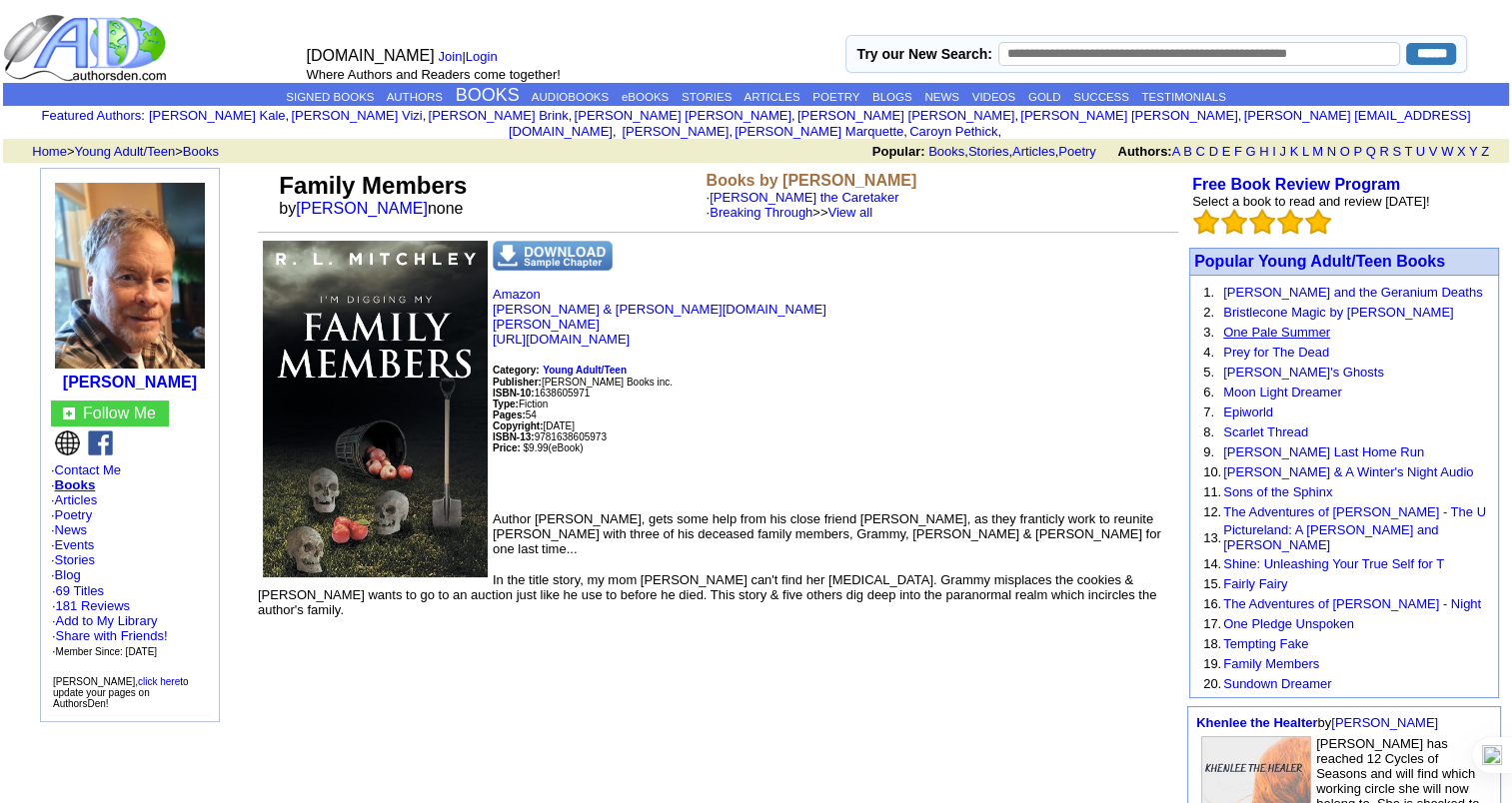 click on "One Pale Summer" at bounding box center (1276, 332) 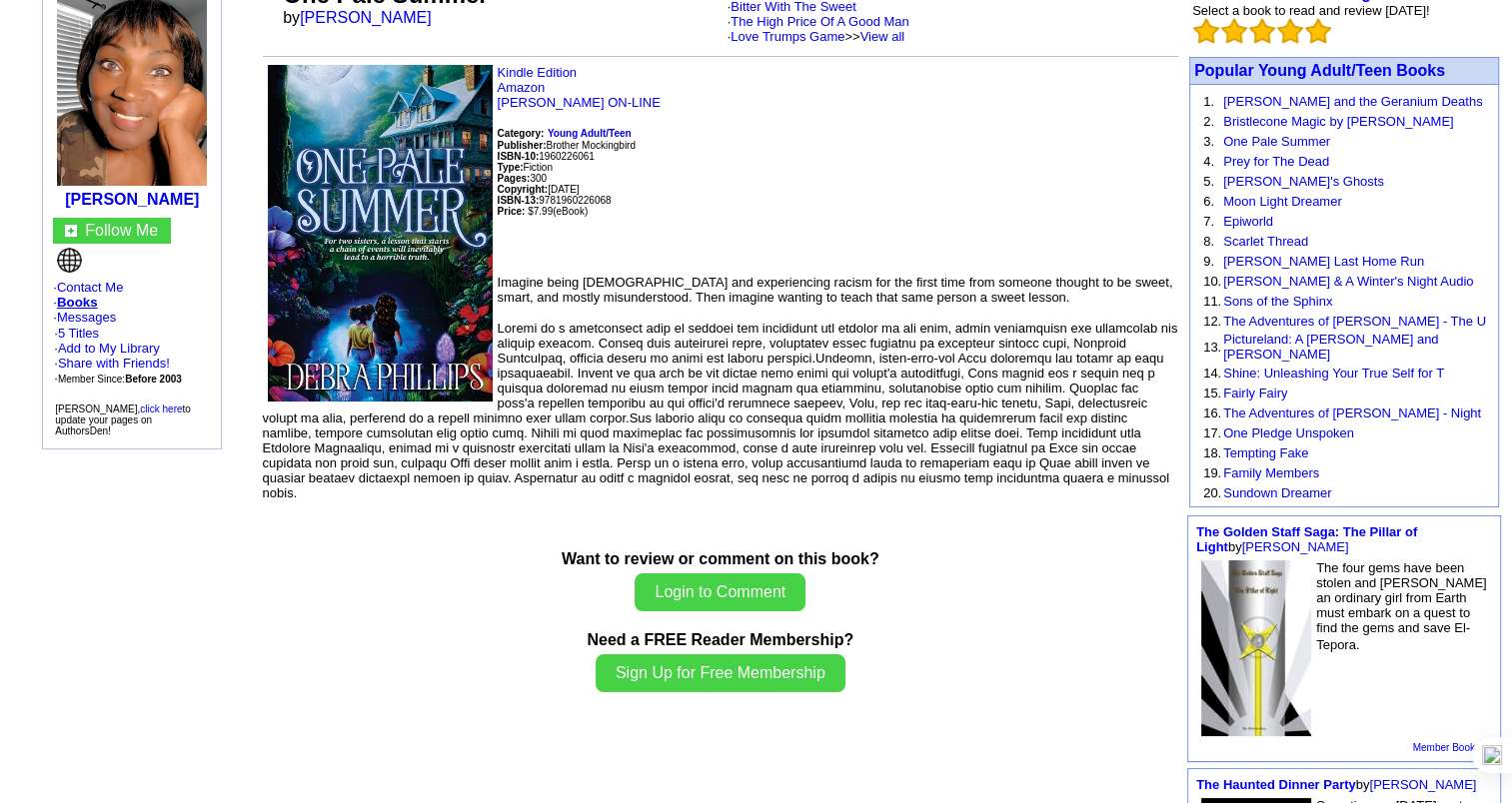 scroll, scrollTop: 0, scrollLeft: 0, axis: both 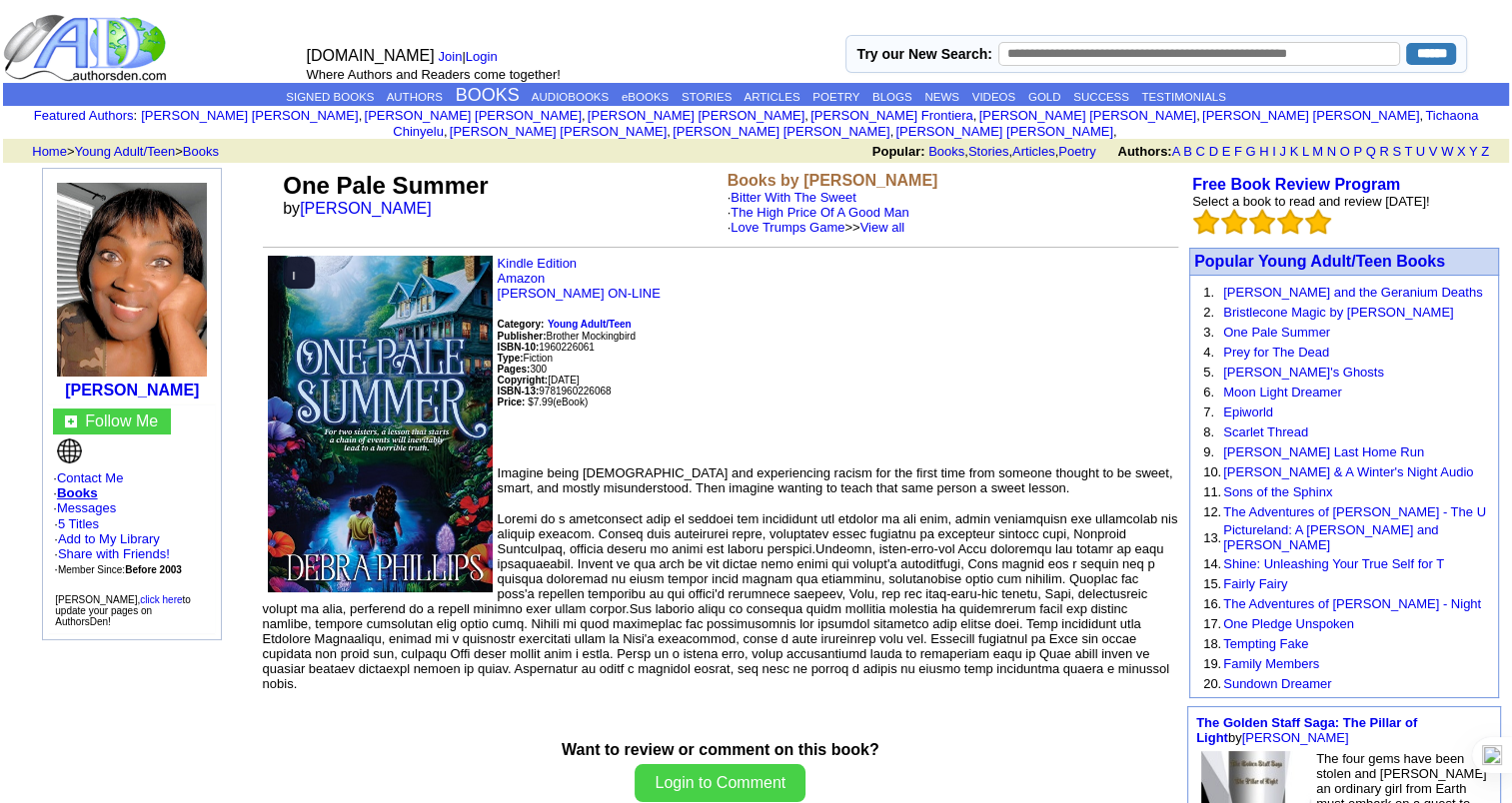 click at bounding box center (380, 423) 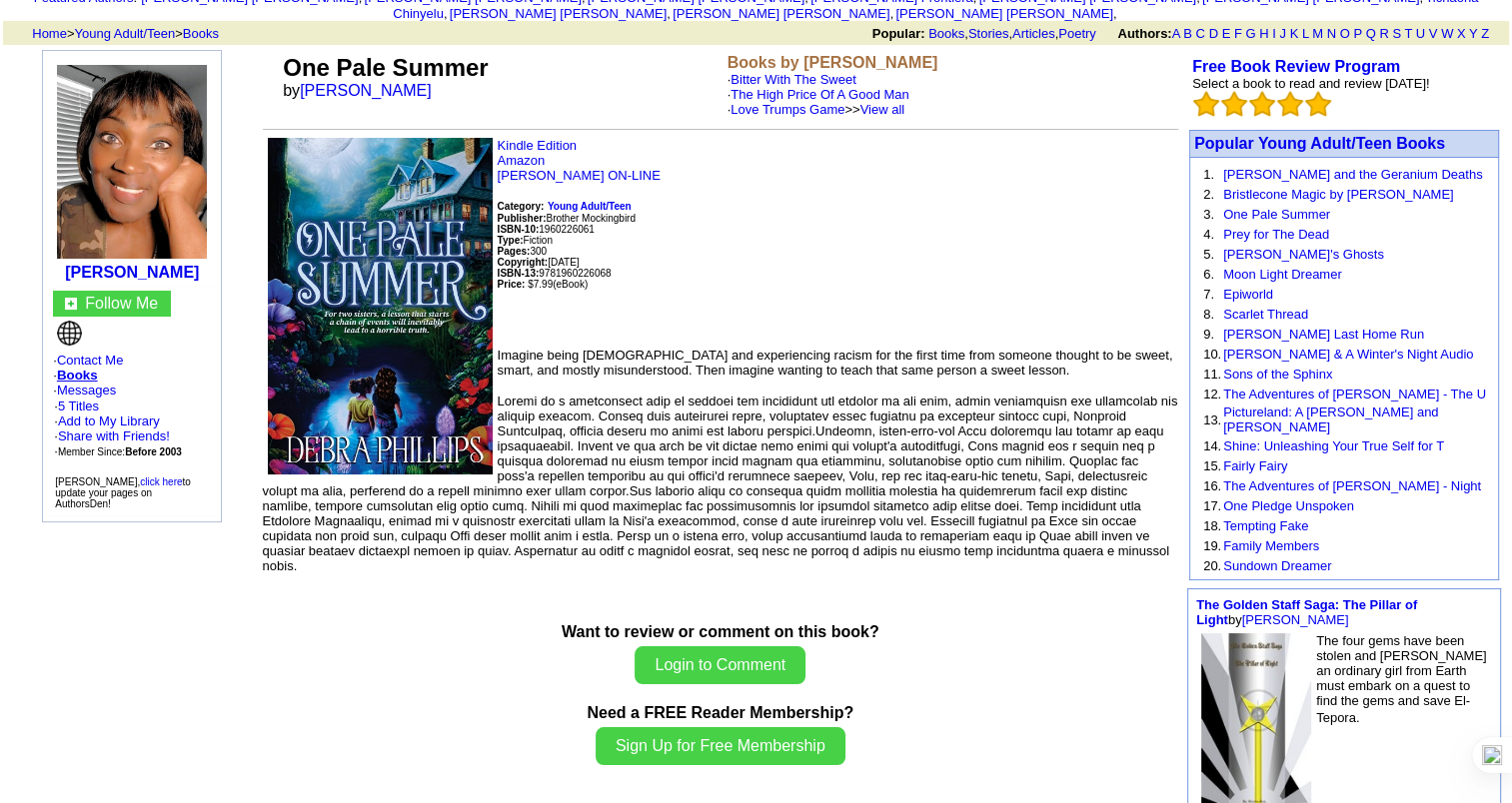 scroll, scrollTop: 0, scrollLeft: 0, axis: both 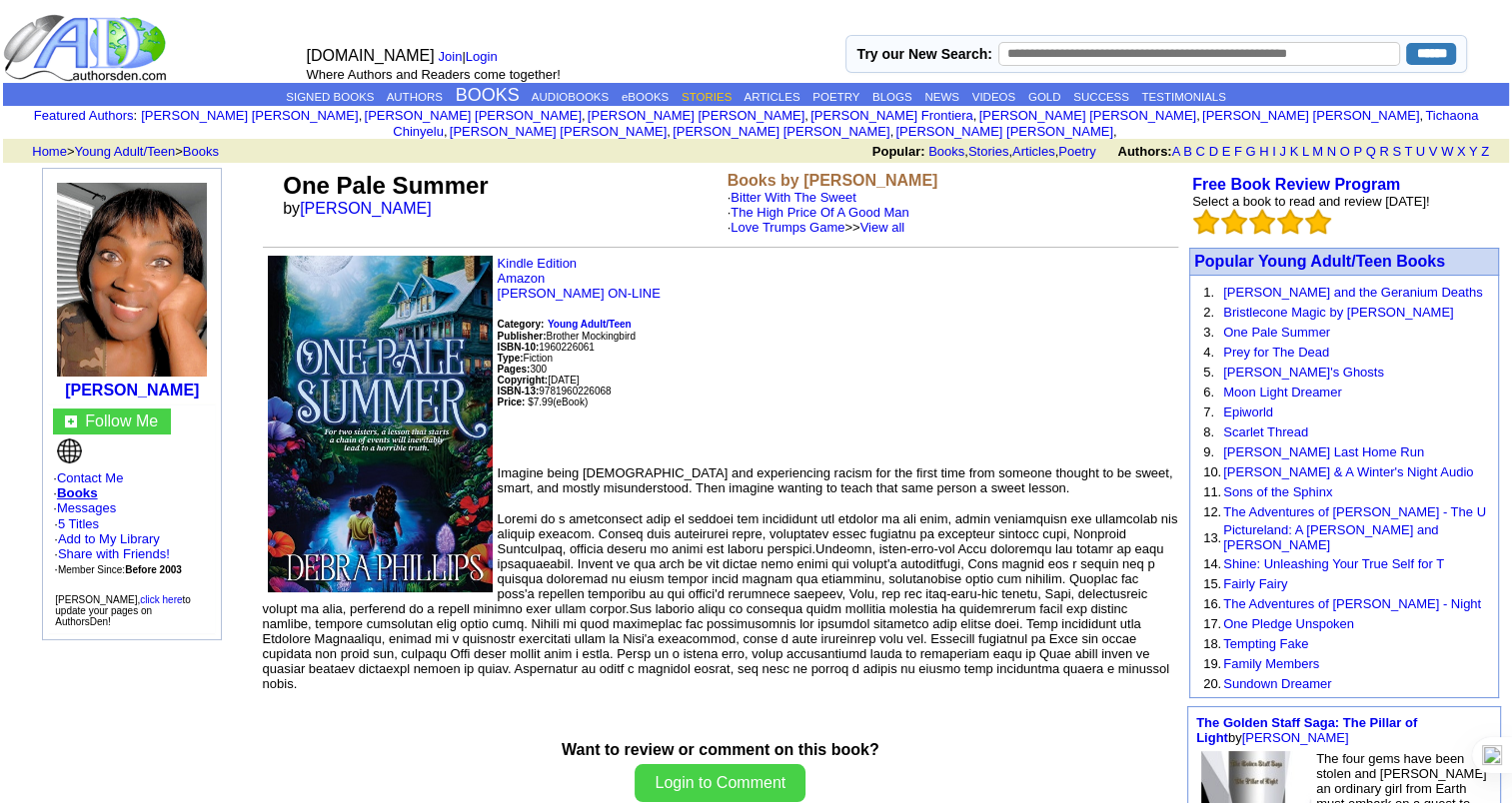 click on "STORIES" at bounding box center [707, 97] 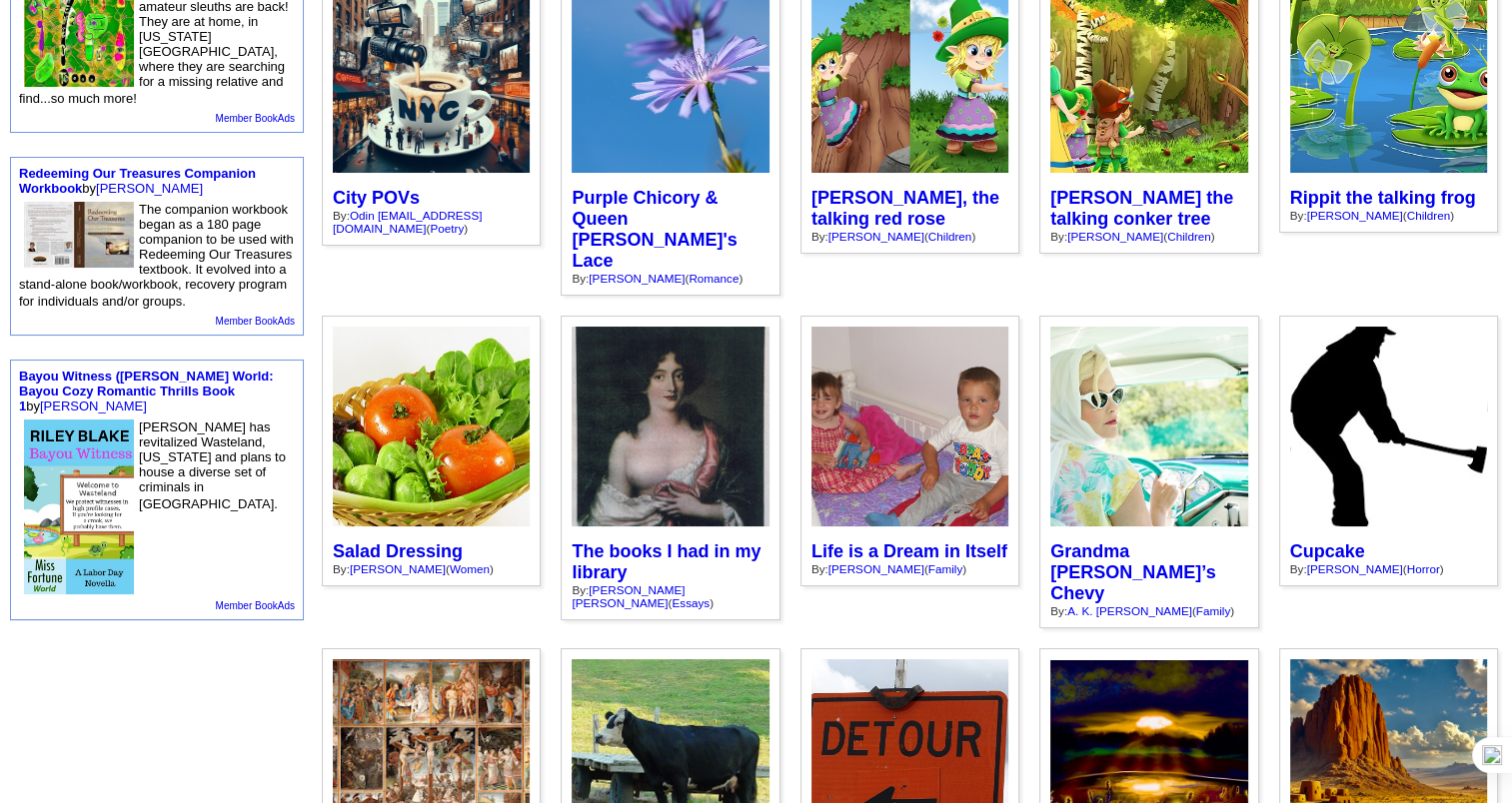 scroll, scrollTop: 1598, scrollLeft: 0, axis: vertical 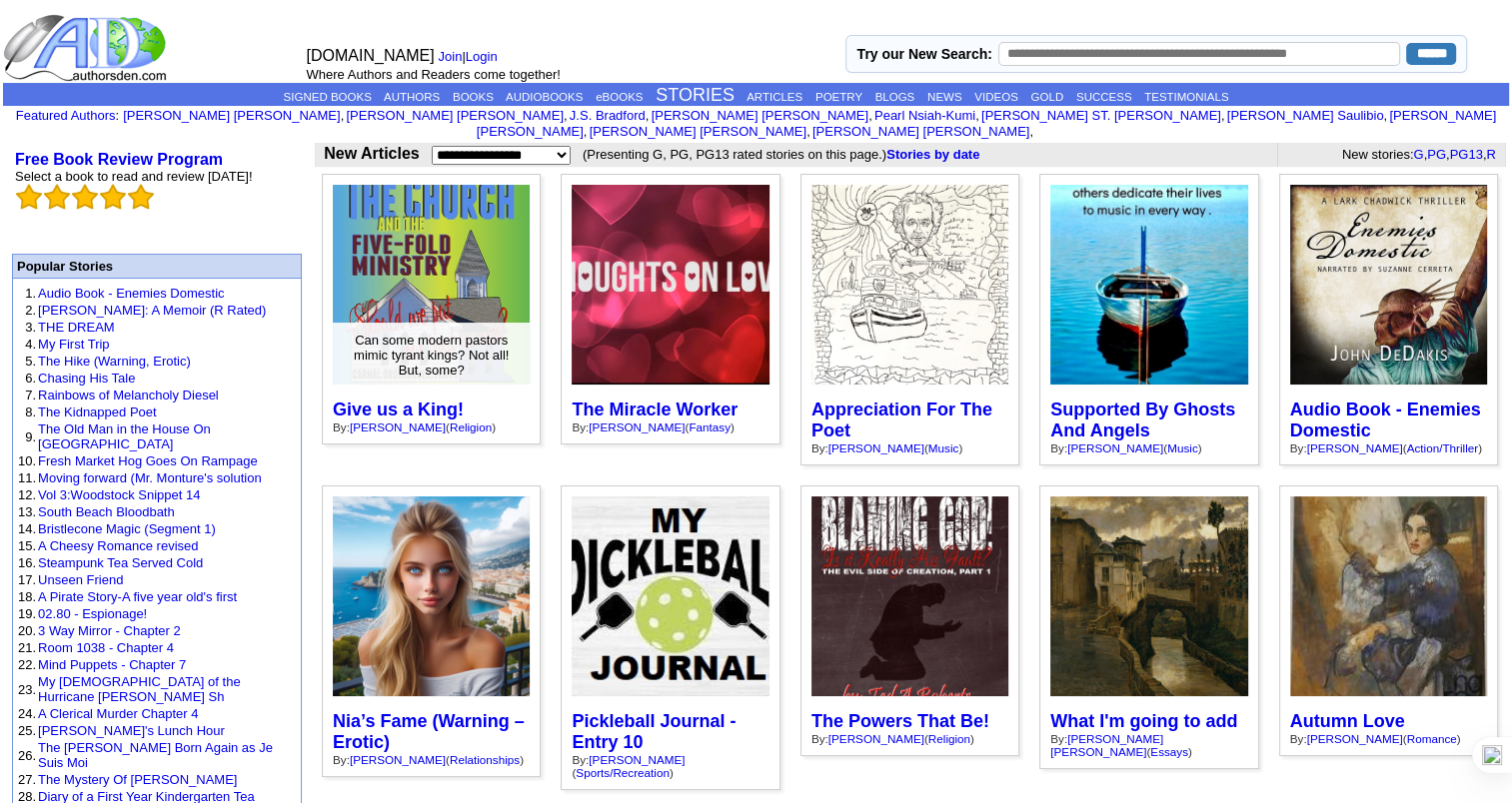 click at bounding box center (431, 285) 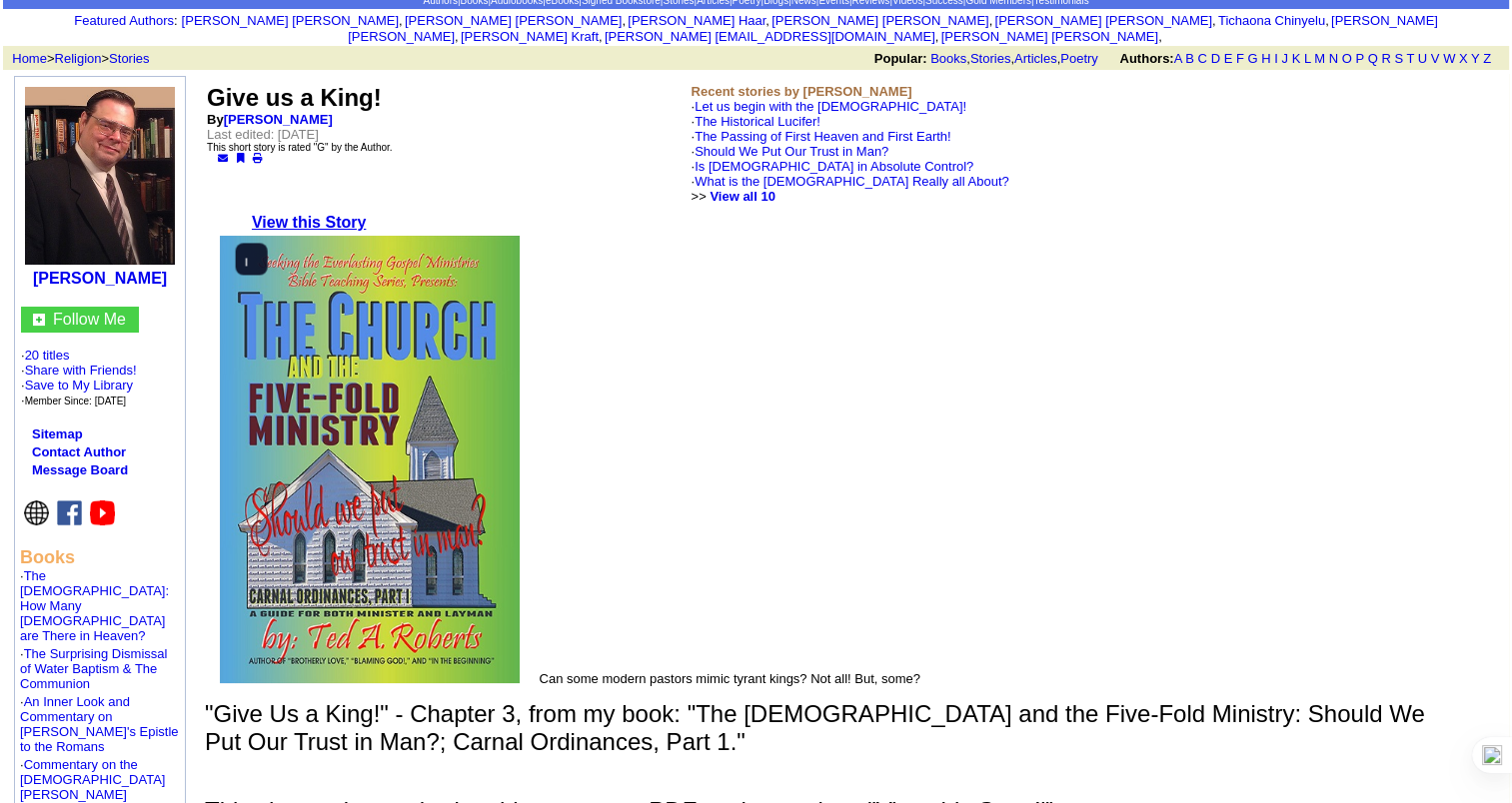 scroll, scrollTop: 0, scrollLeft: 0, axis: both 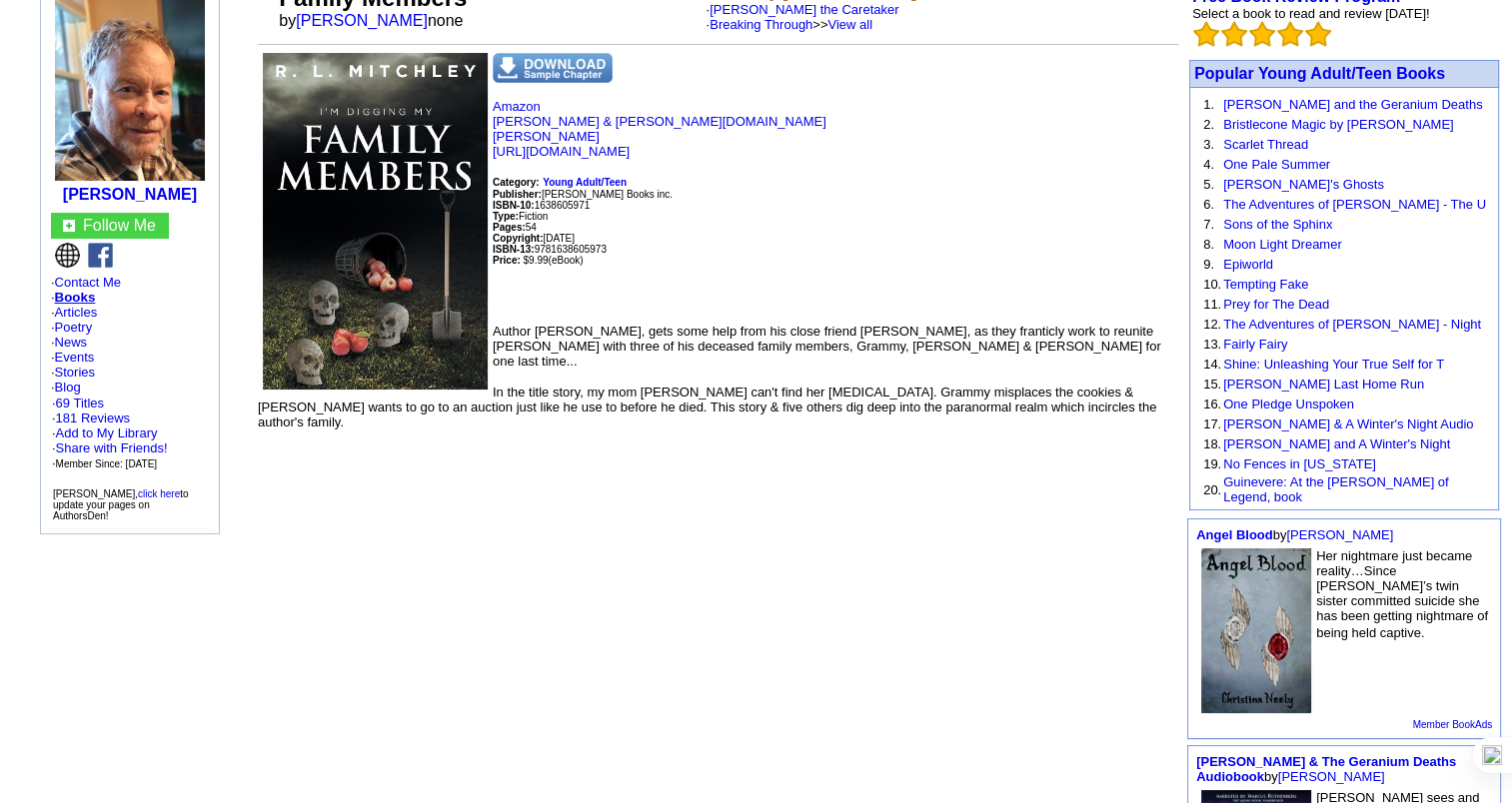click at bounding box center (1256, 630) 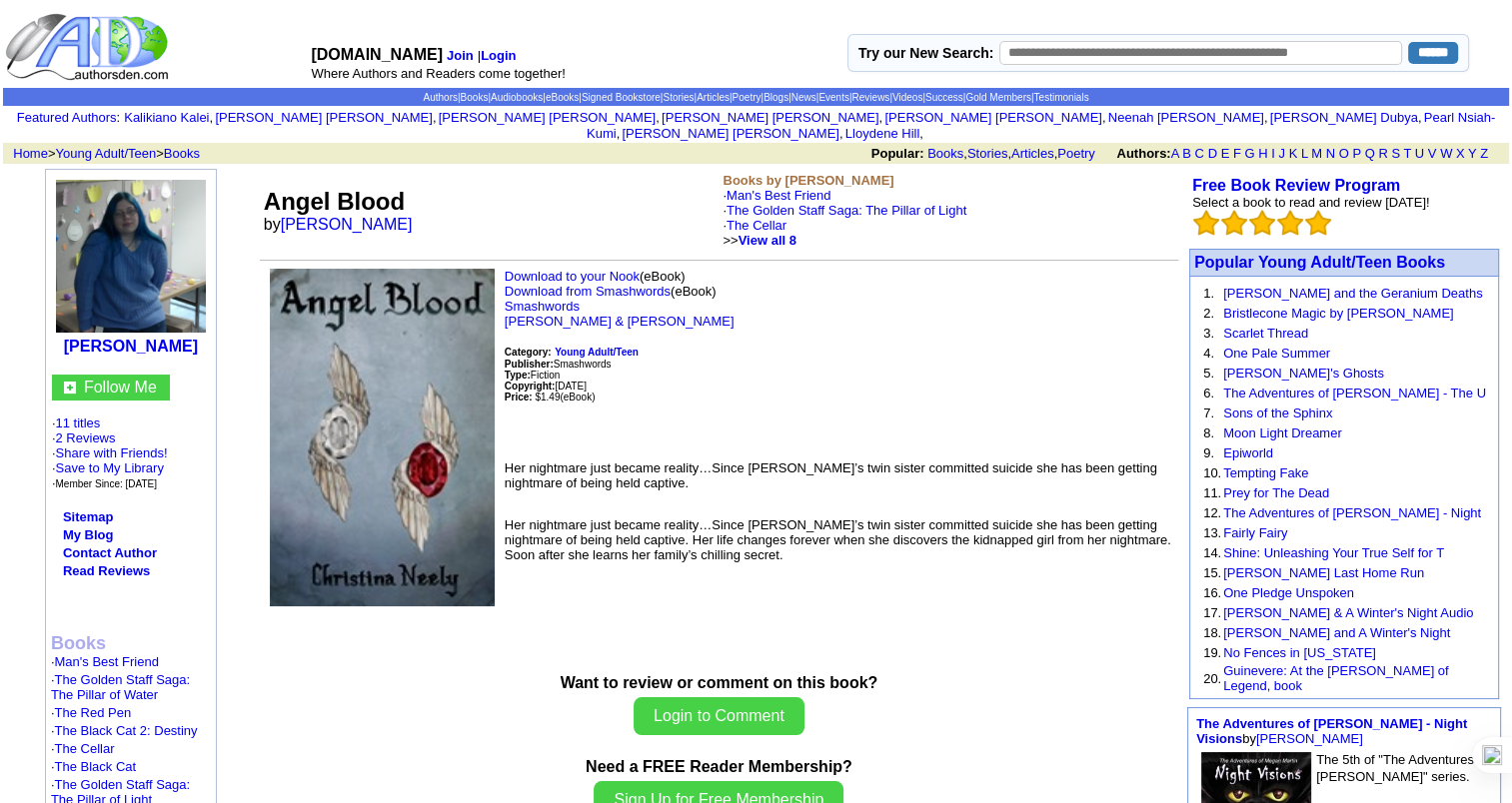 scroll, scrollTop: 0, scrollLeft: 0, axis: both 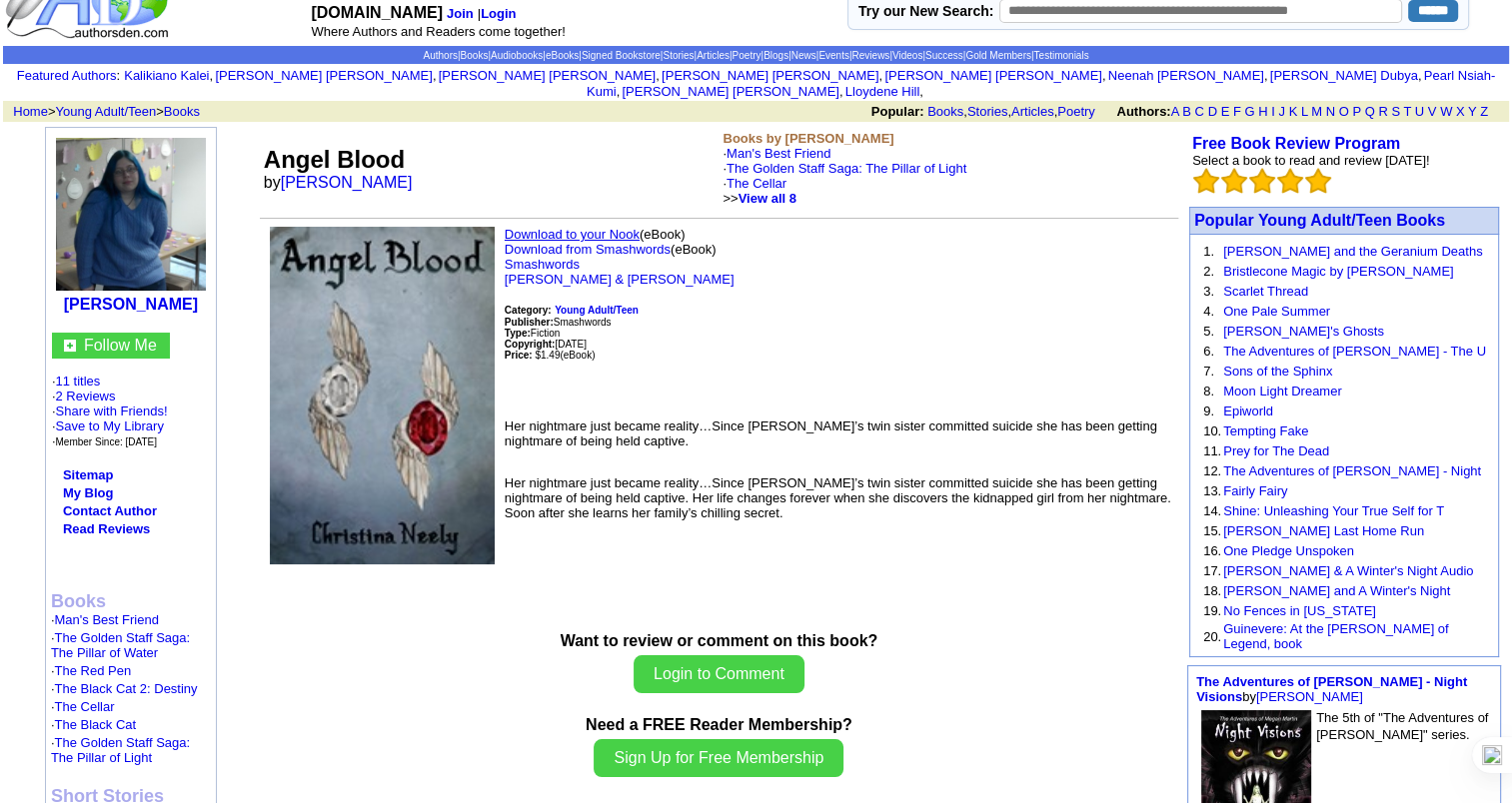 click on "Download to your Nook" at bounding box center (572, 234) 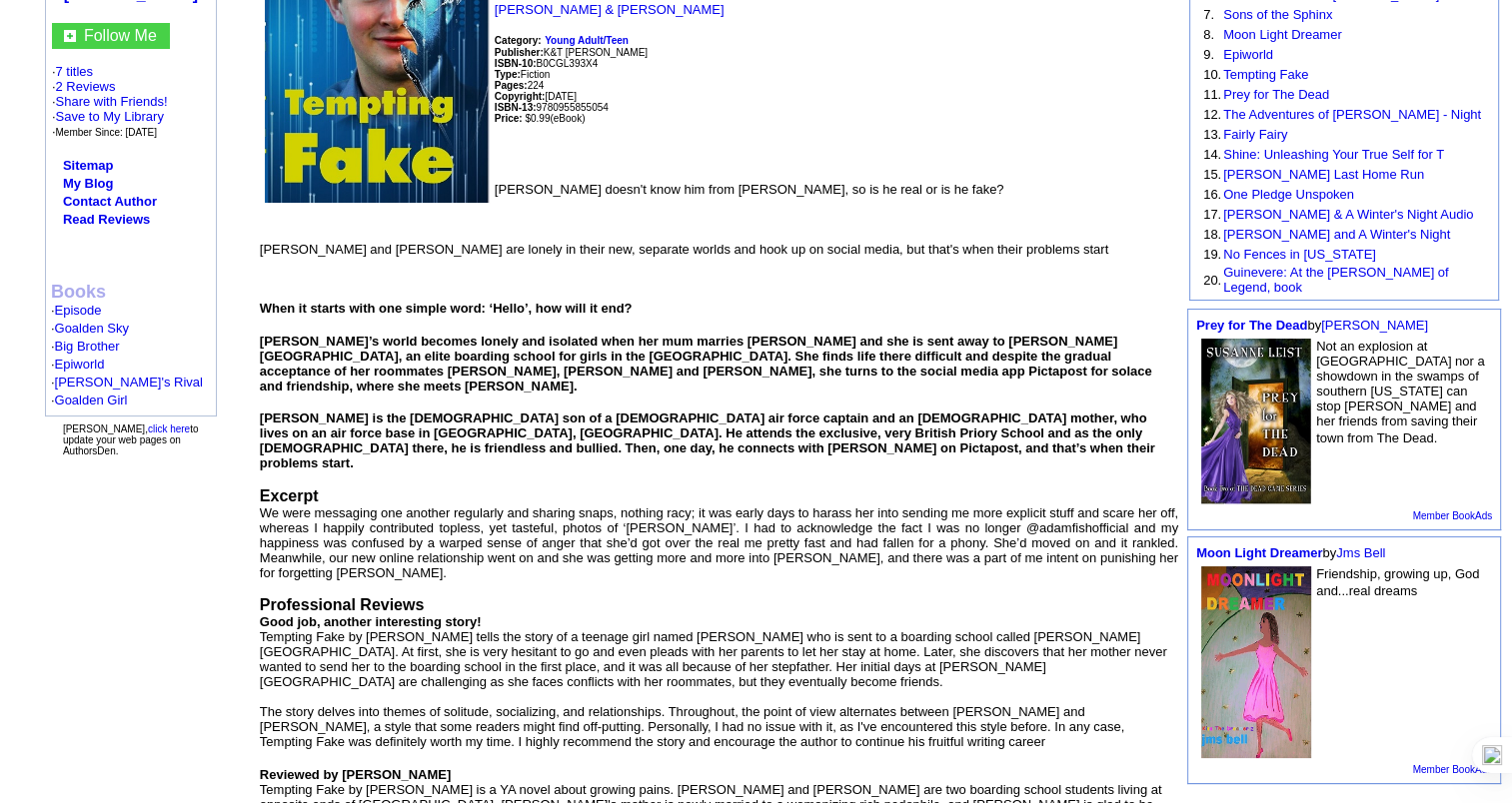 scroll, scrollTop: 400, scrollLeft: 0, axis: vertical 